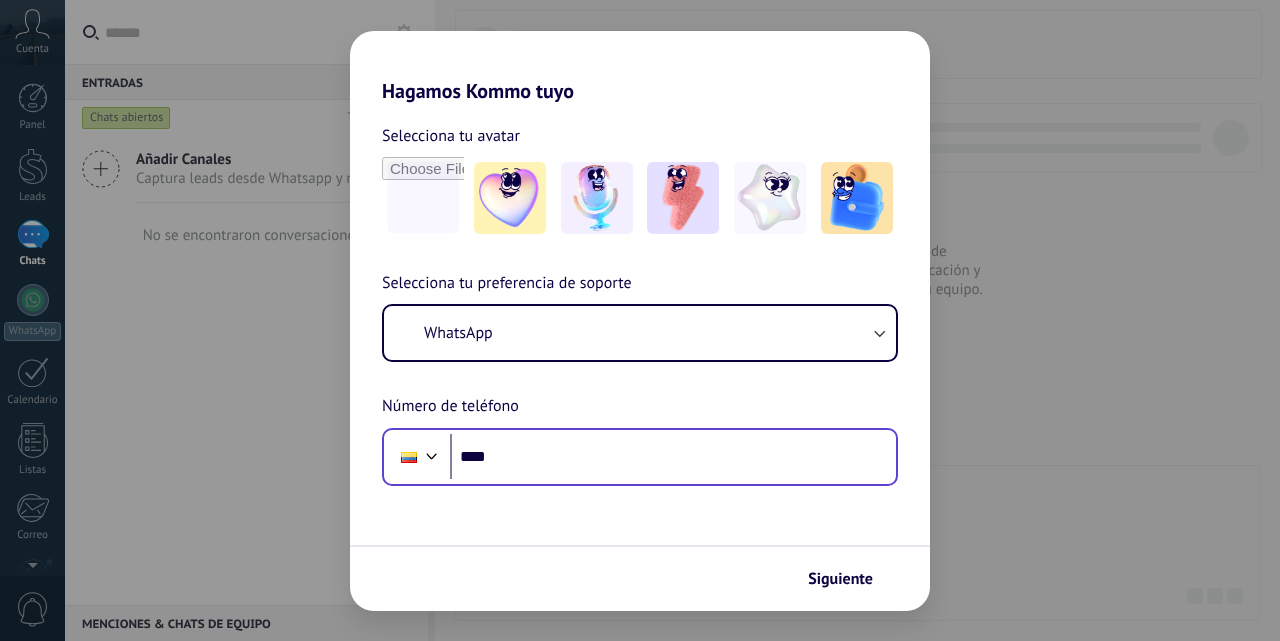 scroll, scrollTop: 0, scrollLeft: 0, axis: both 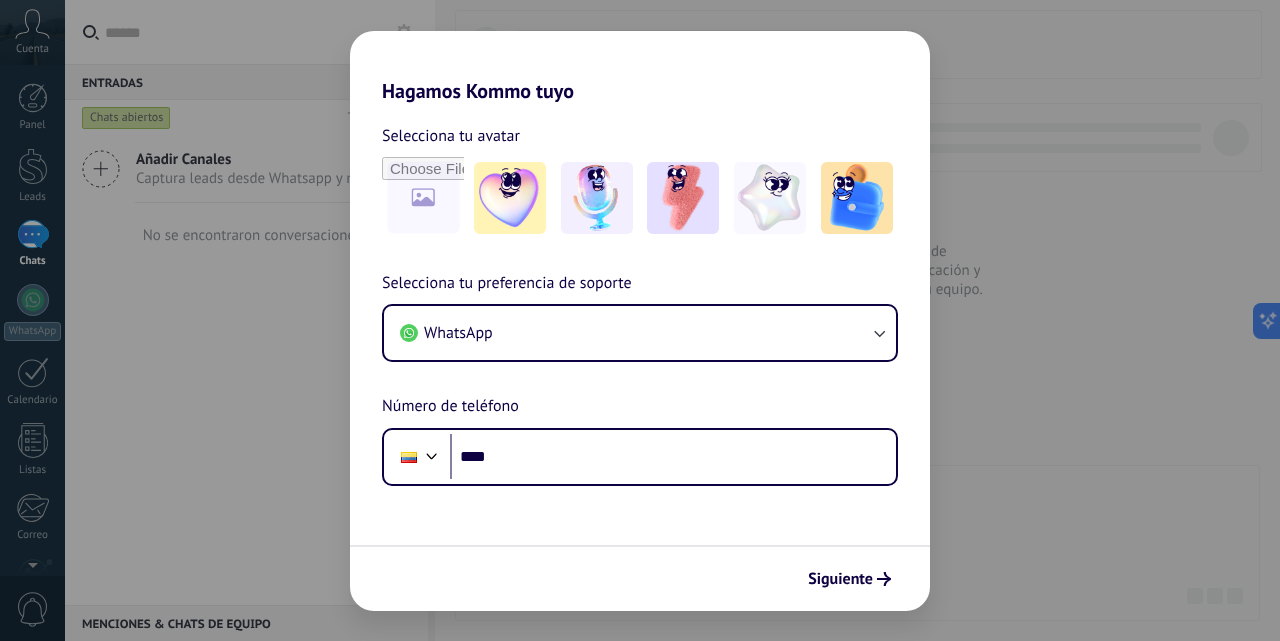 click on "Hagamos Kommo tuyo" at bounding box center (640, 67) 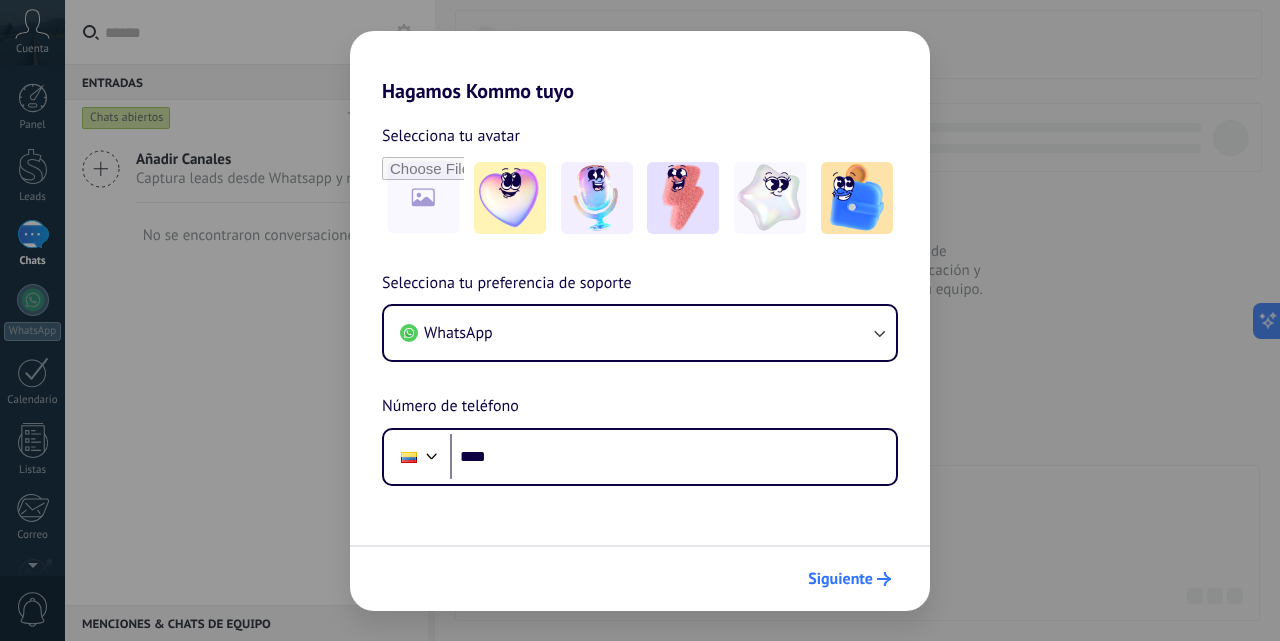 click on "Siguiente" at bounding box center [840, 579] 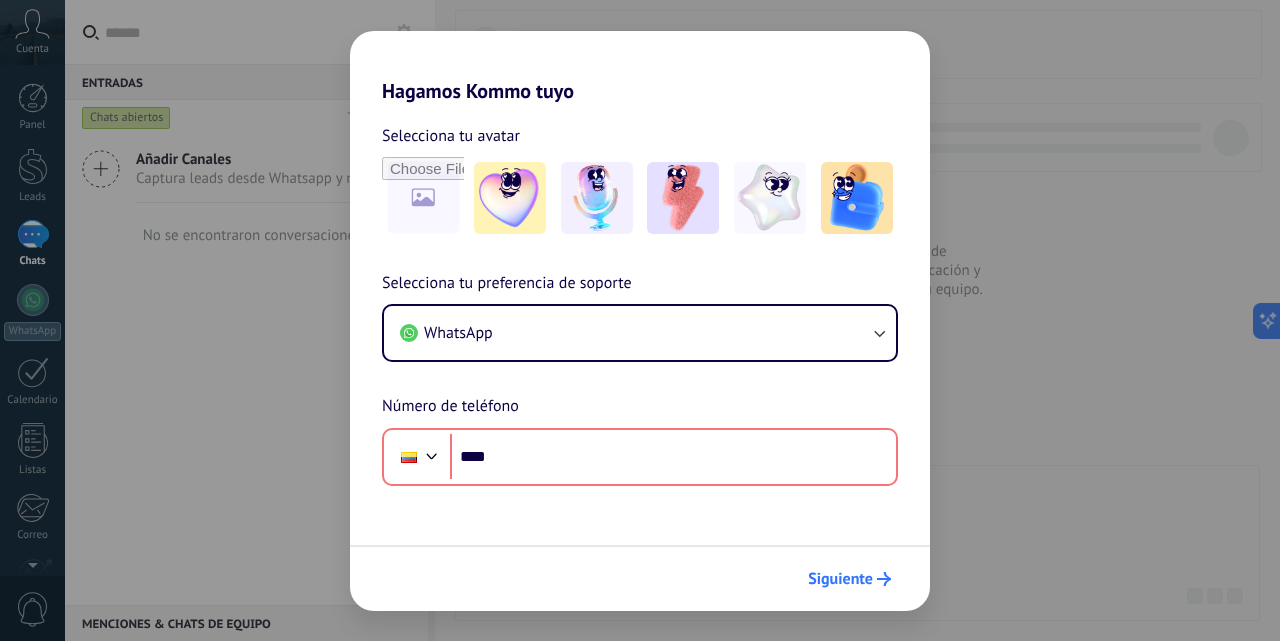click on "Siguiente" at bounding box center [840, 579] 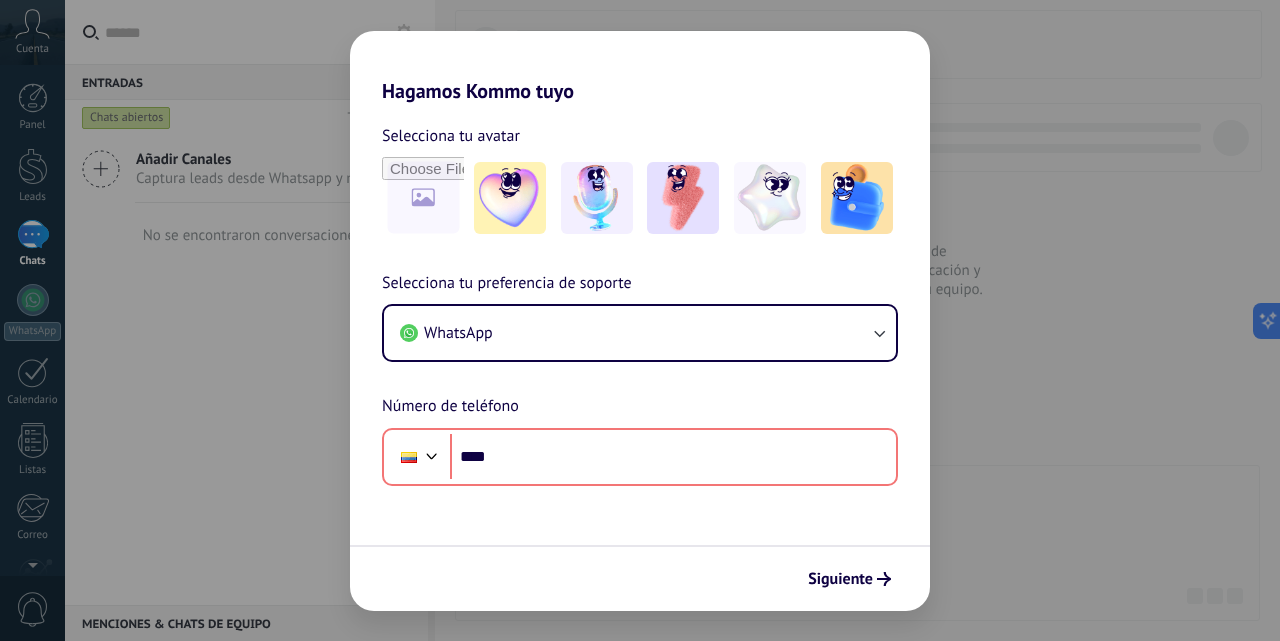 click on "Hagamos Kommo tuyo" at bounding box center (640, 67) 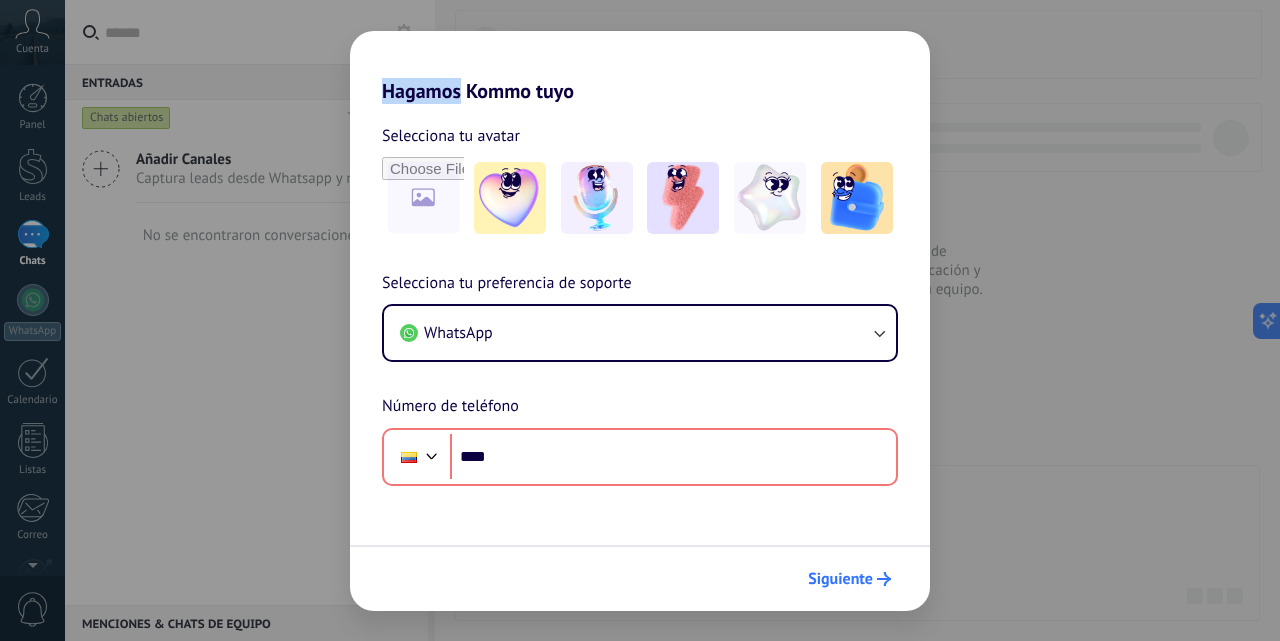 click on "Siguiente" at bounding box center (840, 579) 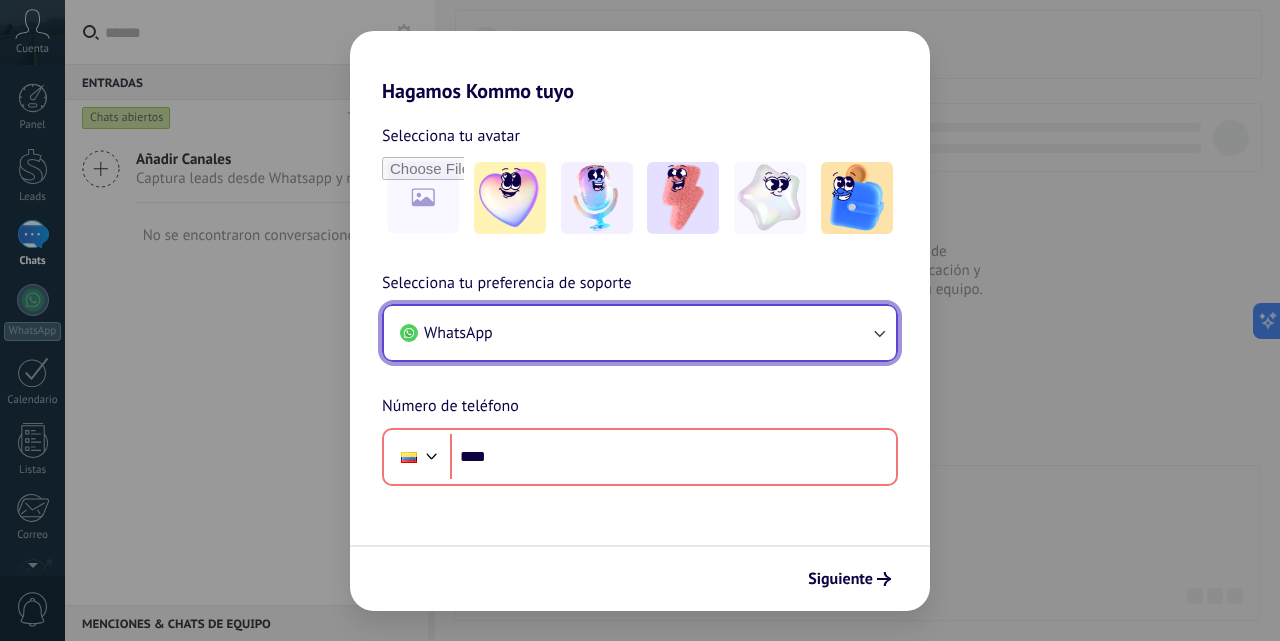 click on "WhatsApp" at bounding box center (640, 333) 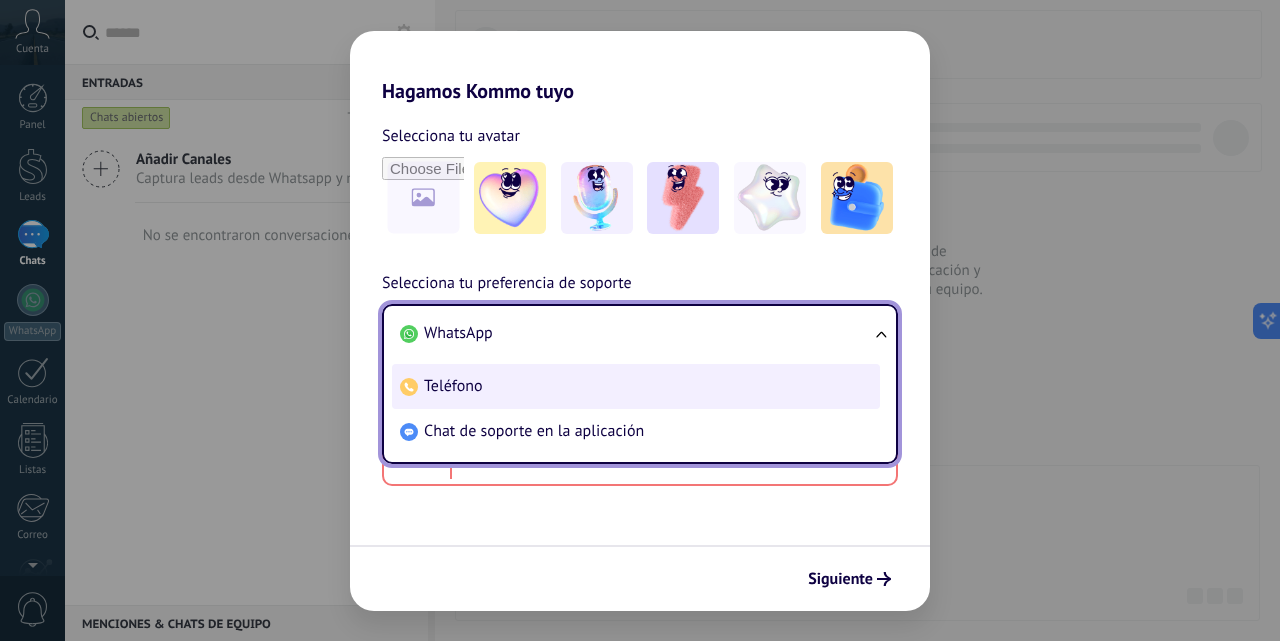 click on "Teléfono" at bounding box center [636, 386] 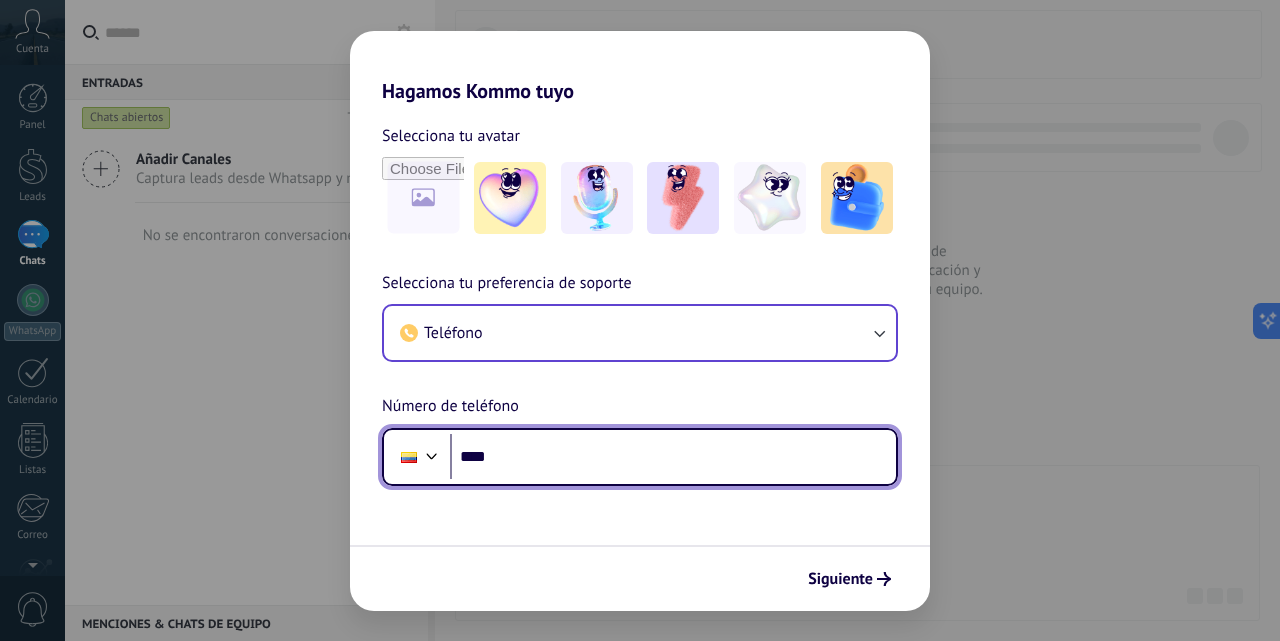 click on "****" at bounding box center [673, 457] 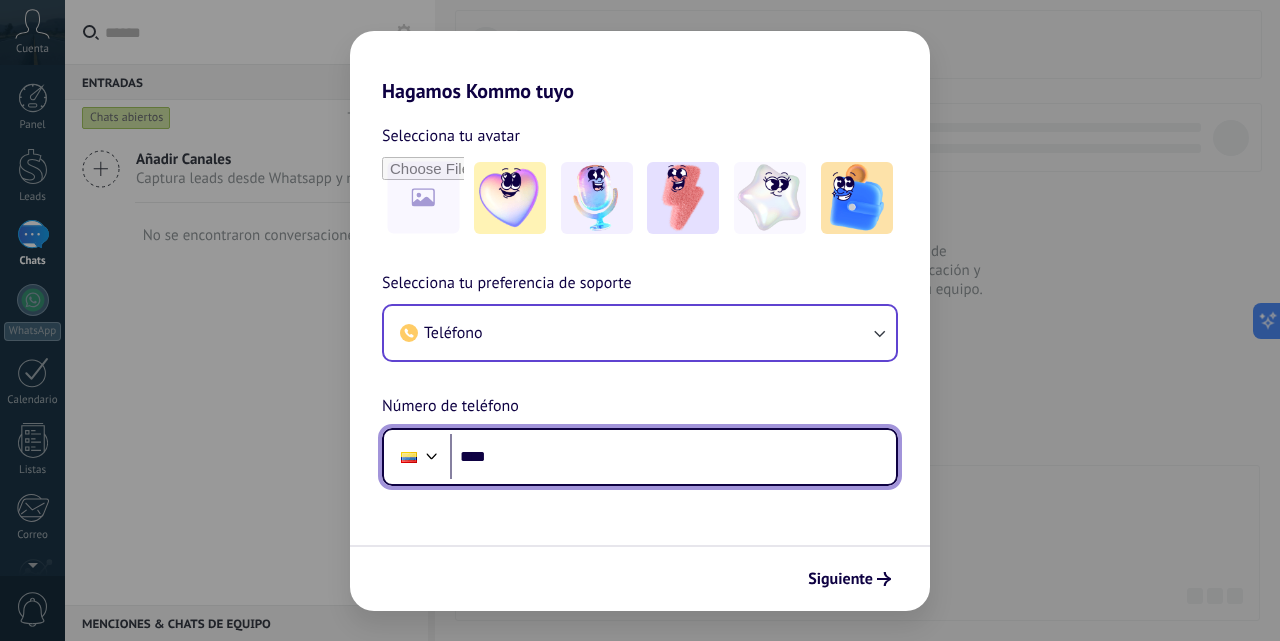 click at bounding box center (432, 454) 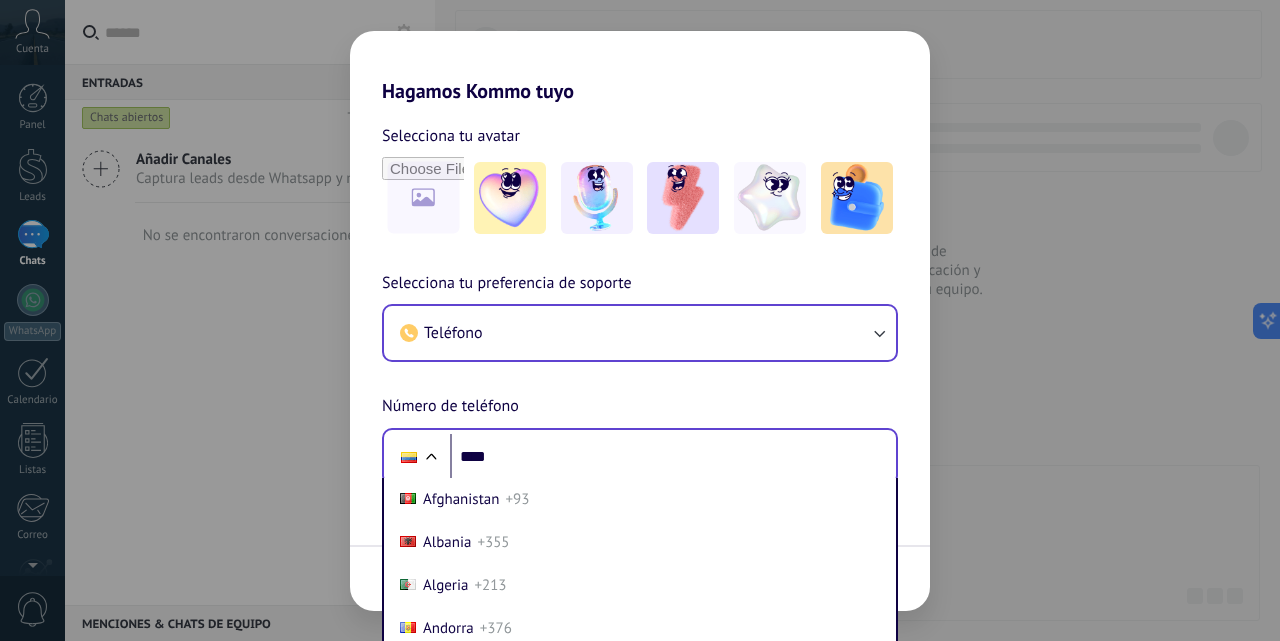 scroll, scrollTop: 74, scrollLeft: 0, axis: vertical 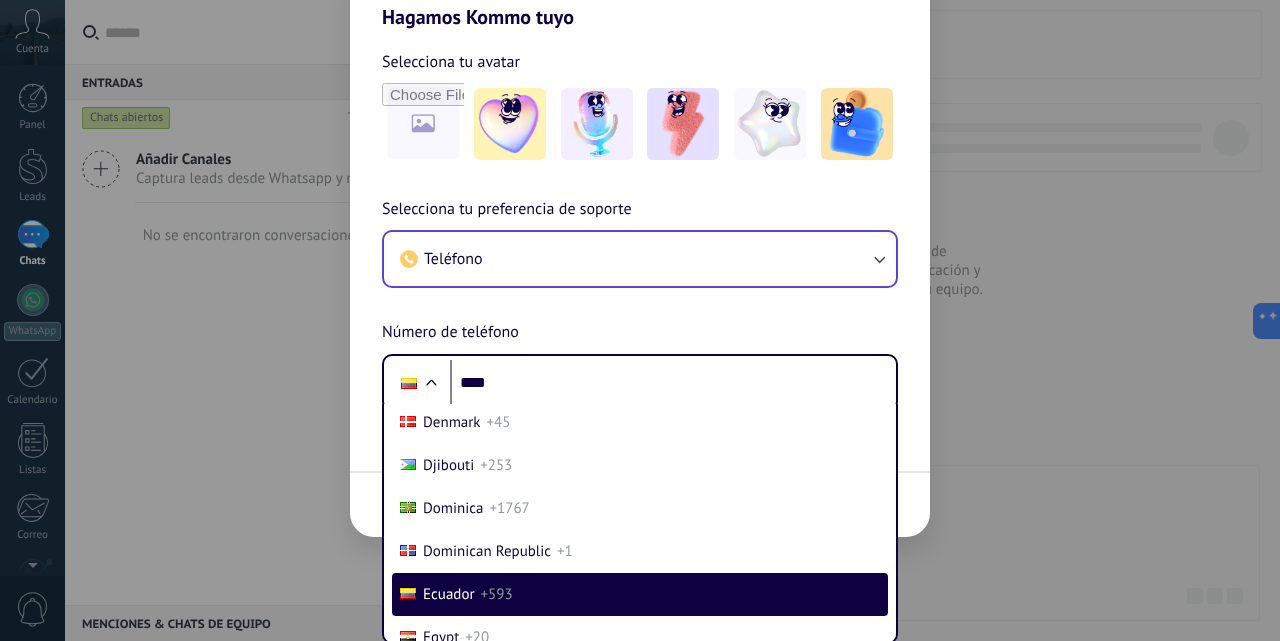 click on "Selecciona tu preferencia de soporte Teléfono Número de teléfono Phone **** Afghanistan +93 Albania +355 Algeria +213 Andorra +376 Angola +244 Antigua and Barbuda +1268 Argentina +54 Armenia +374 Aruba +297 Australia +61 Austria +43 Azerbaijan +994 Bahamas +1242 Bahrain +973 Bangladesh +880 Barbados +1246 Belarus +375 Belgium +32 Belize +501 Benin +229 Bhutan +975 Bolivia +591 Bosnia and Herzegovina +387 Botswana +267 Brazil +55 British Indian Ocean Territory +246 Brunei +673 Bulgaria +359 Burkina Faso +226 Burundi +257 Cambodia +855 Cameroon +237 Canada +1 Cape Verde +238 Caribbean Netherlands +599 Central African Republic +236 Chad +235 Chile +56 China +86 Colombia +57 Comoros +269 Congo +243 Congo +242 Costa Rica +506 Côte d’Ivoire +225 Croatia +385 Cuba +53 Curaçao +599 Cyprus +357 Czech Republic +420 Denmark +45 Djibouti +253 Dominica +1767 Dominican Republic +1 Ecuador +593 Egypt +20 El Salvador +503 Equatorial Guinea +240 Eritrea +291 Estonia +372 Ethiopia +251 Fiji +679 Finland +358 France +33" at bounding box center (640, 304) 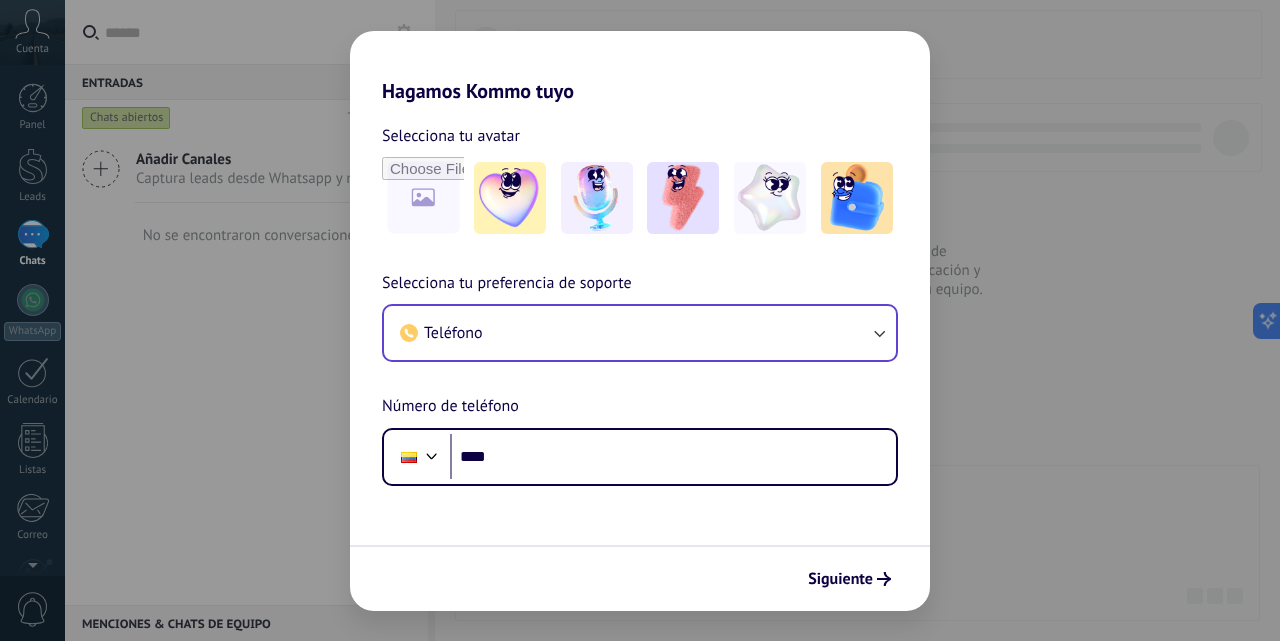 scroll, scrollTop: 0, scrollLeft: 0, axis: both 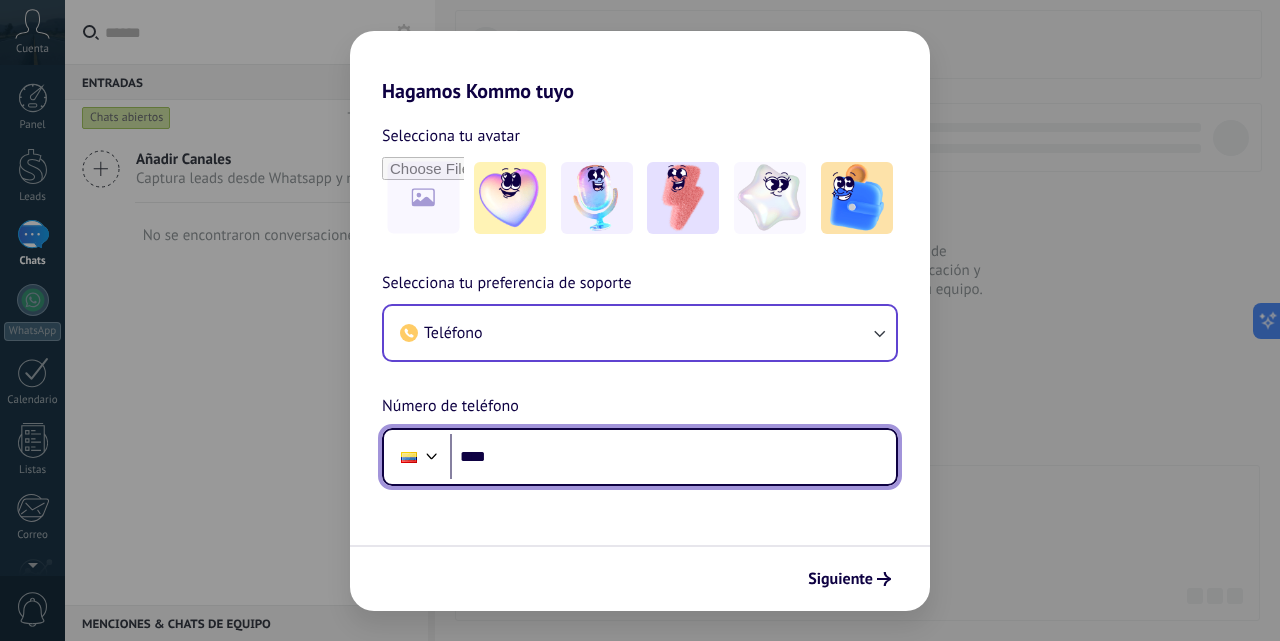 click on "****" at bounding box center (673, 457) 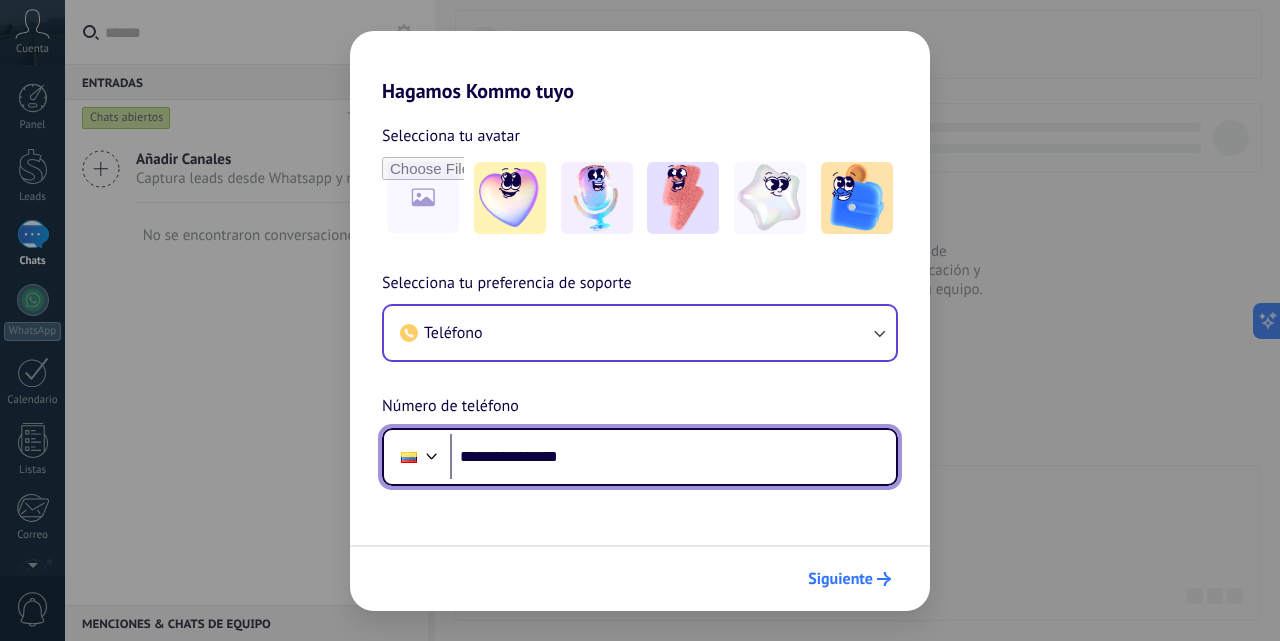 type on "**********" 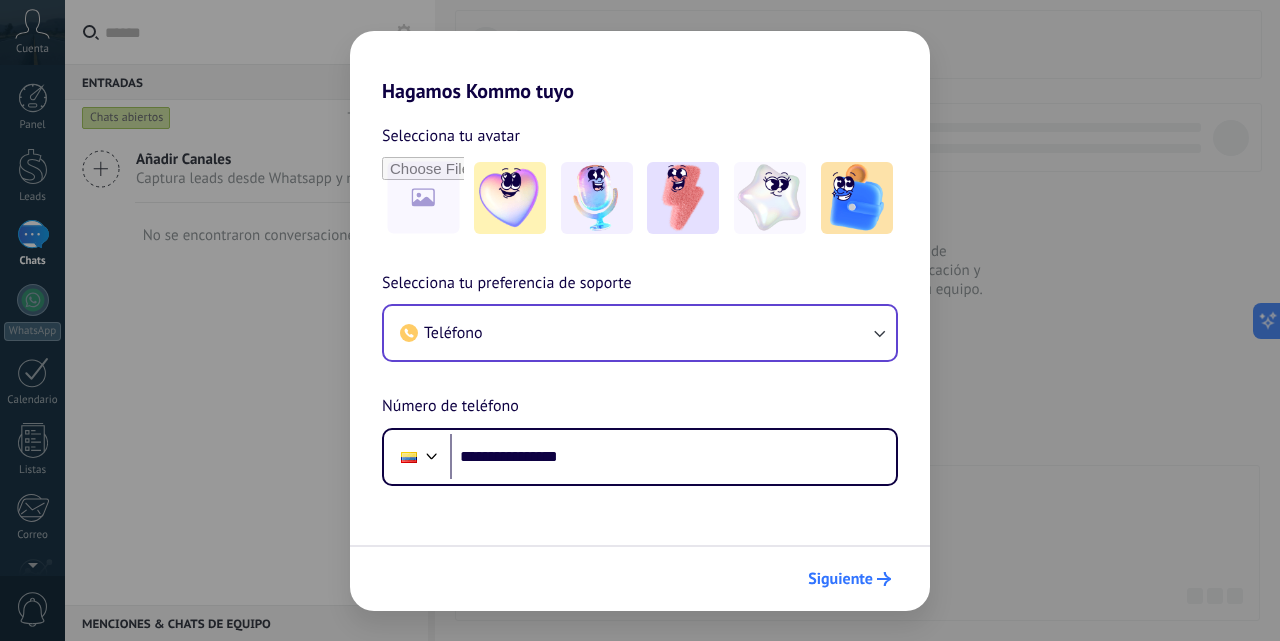 click 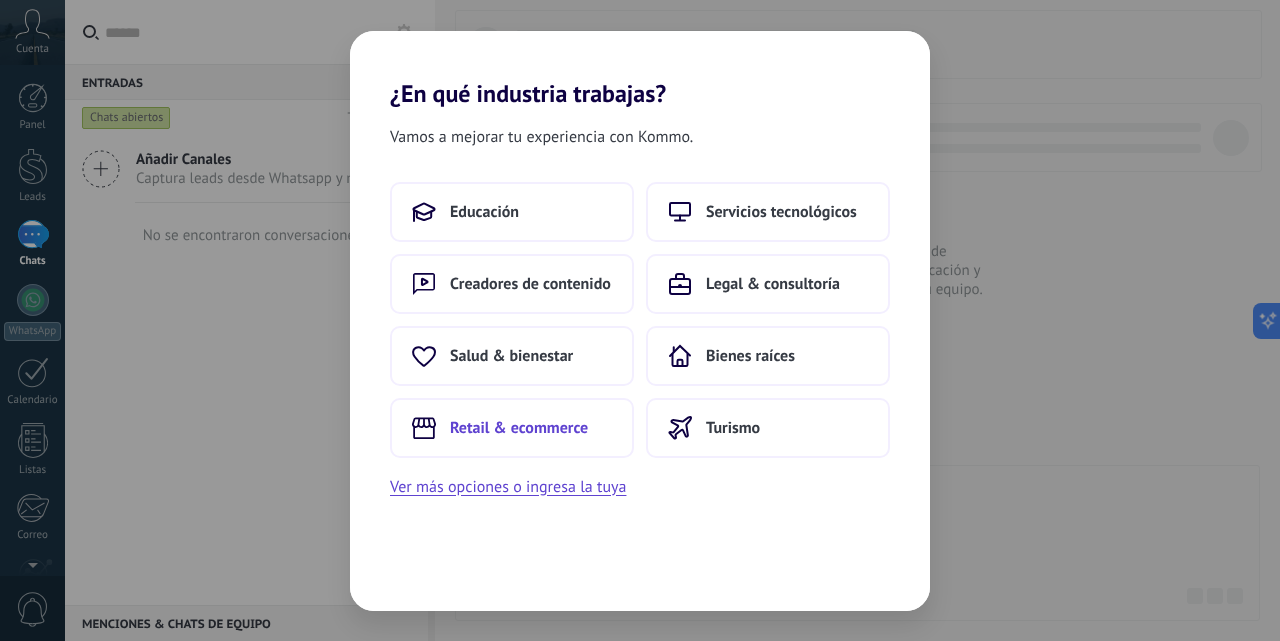 click on "Retail & ecommerce" at bounding box center (519, 428) 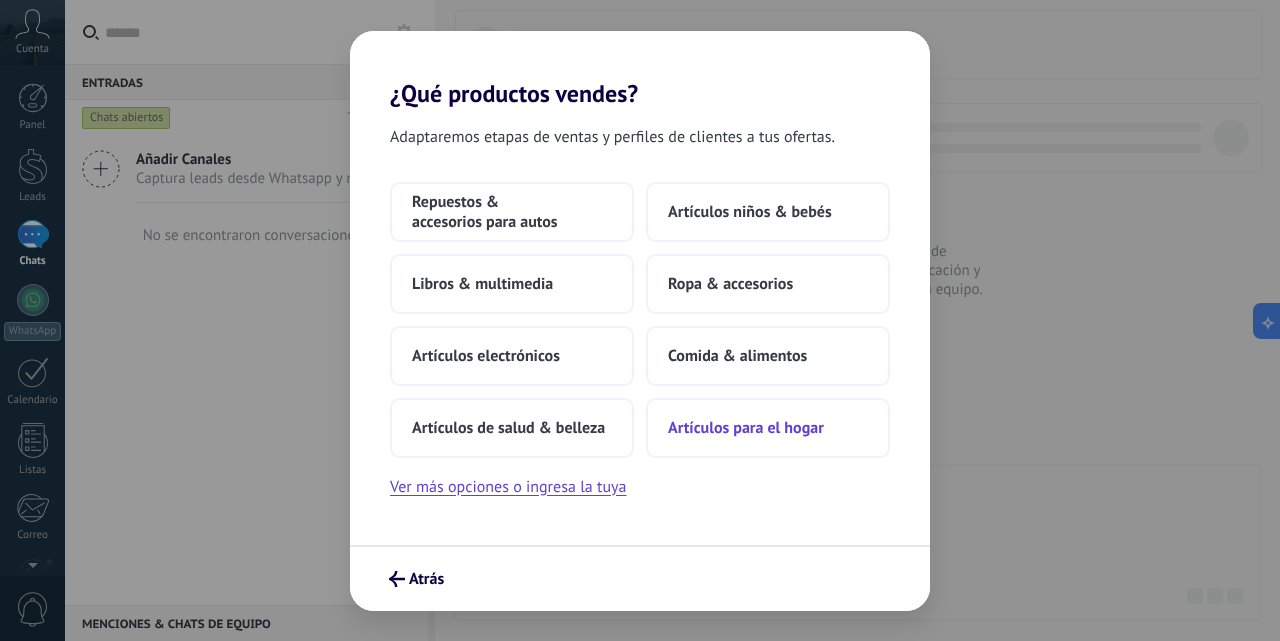 click on "Artículos para el hogar" at bounding box center [746, 428] 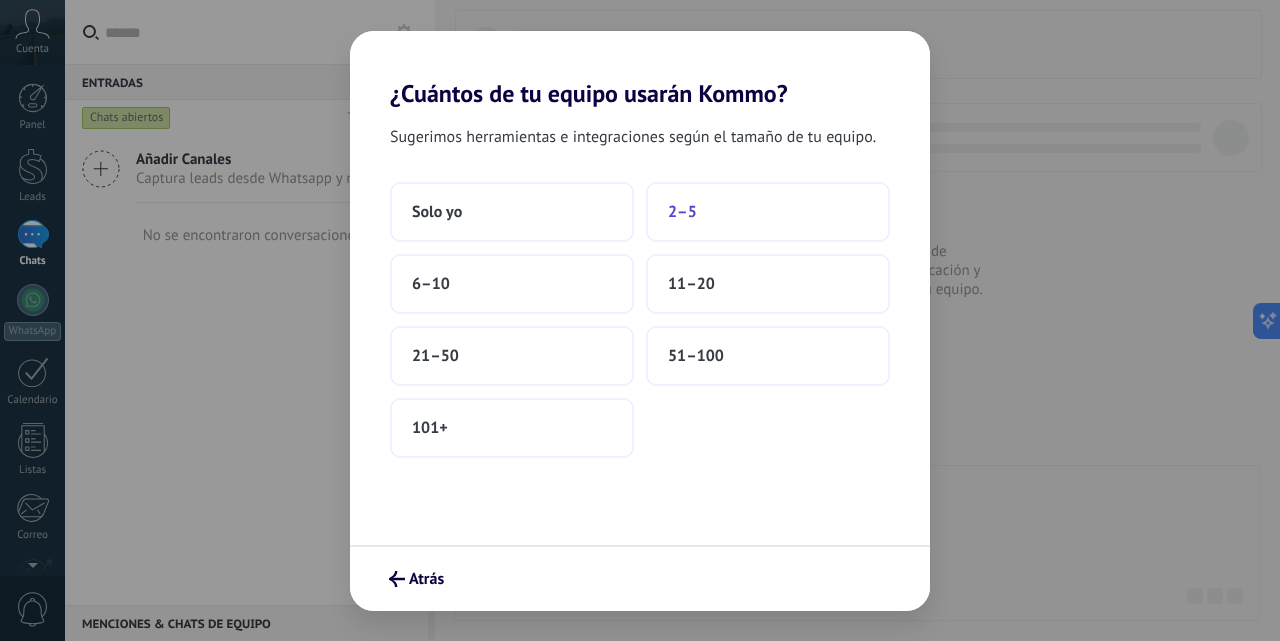 click on "2–5" at bounding box center (768, 212) 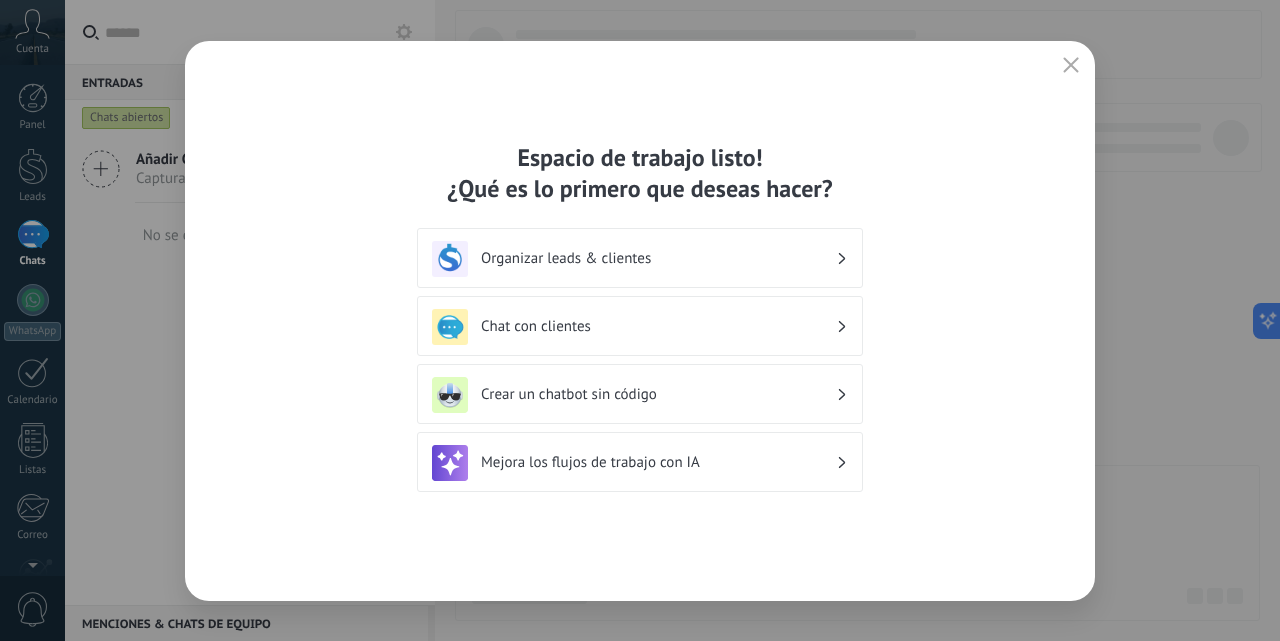 click 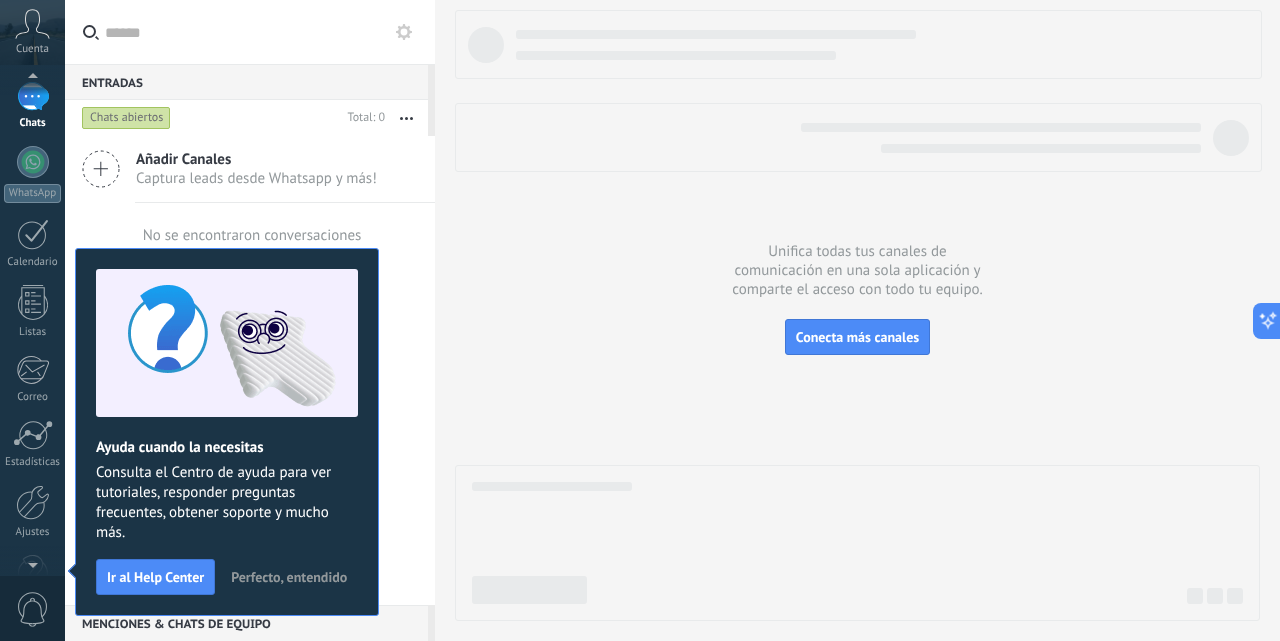 scroll, scrollTop: 162, scrollLeft: 0, axis: vertical 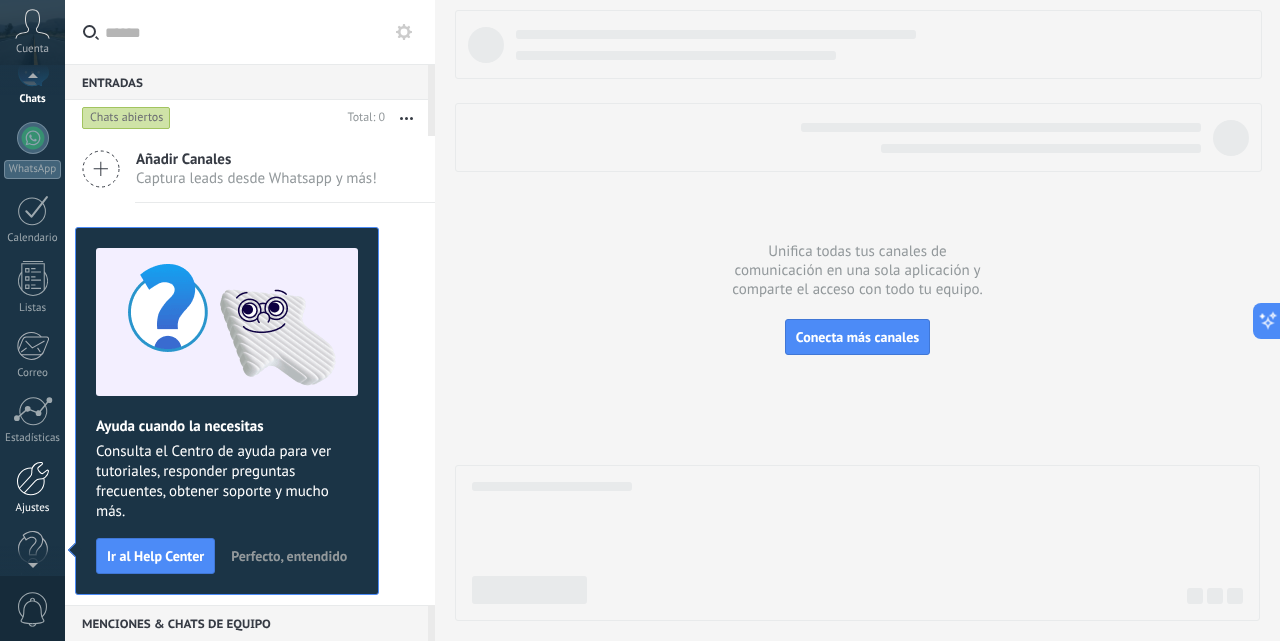 click at bounding box center (33, 478) 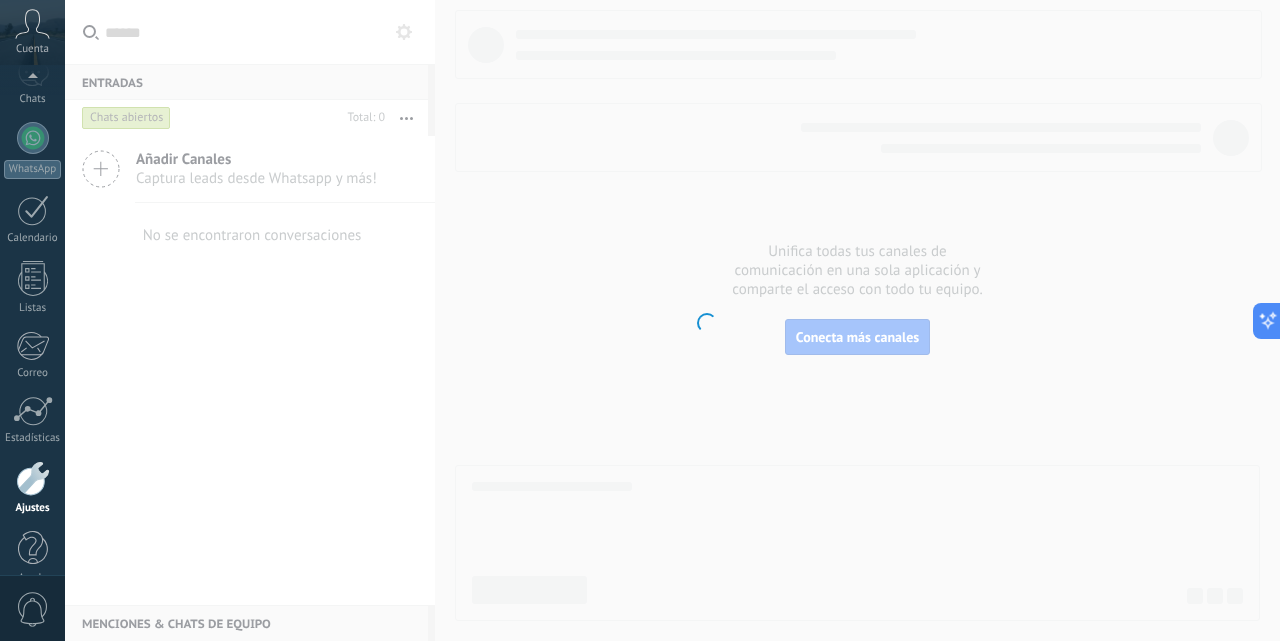 scroll, scrollTop: 191, scrollLeft: 0, axis: vertical 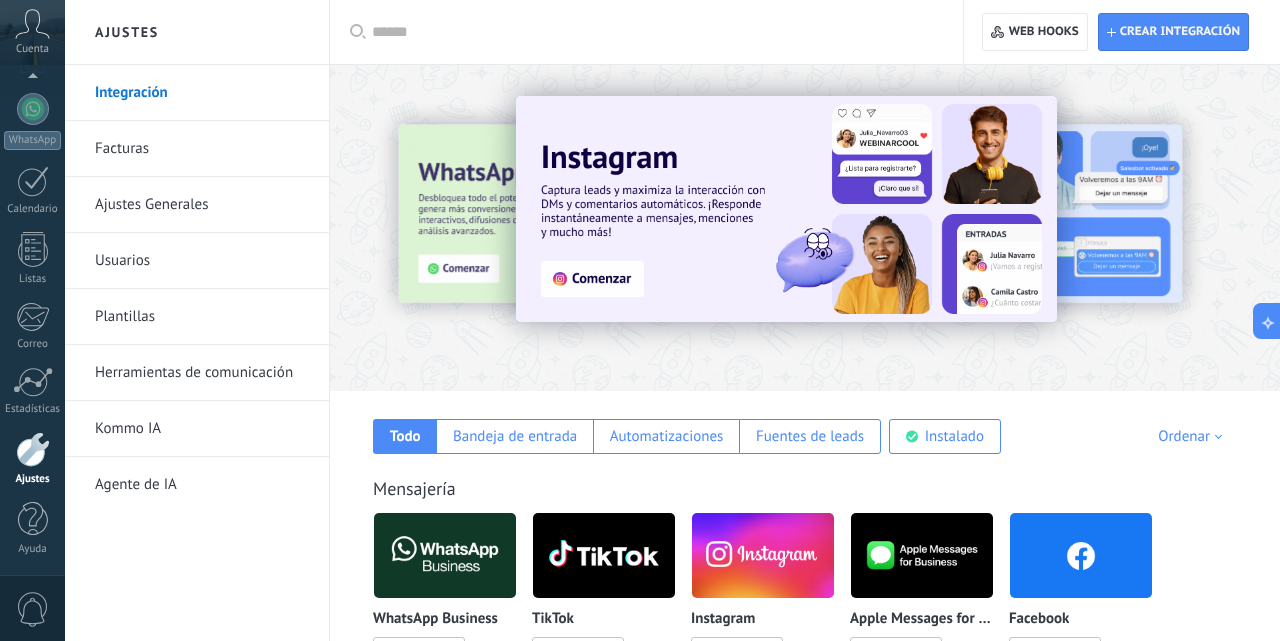 click at bounding box center (653, 32) 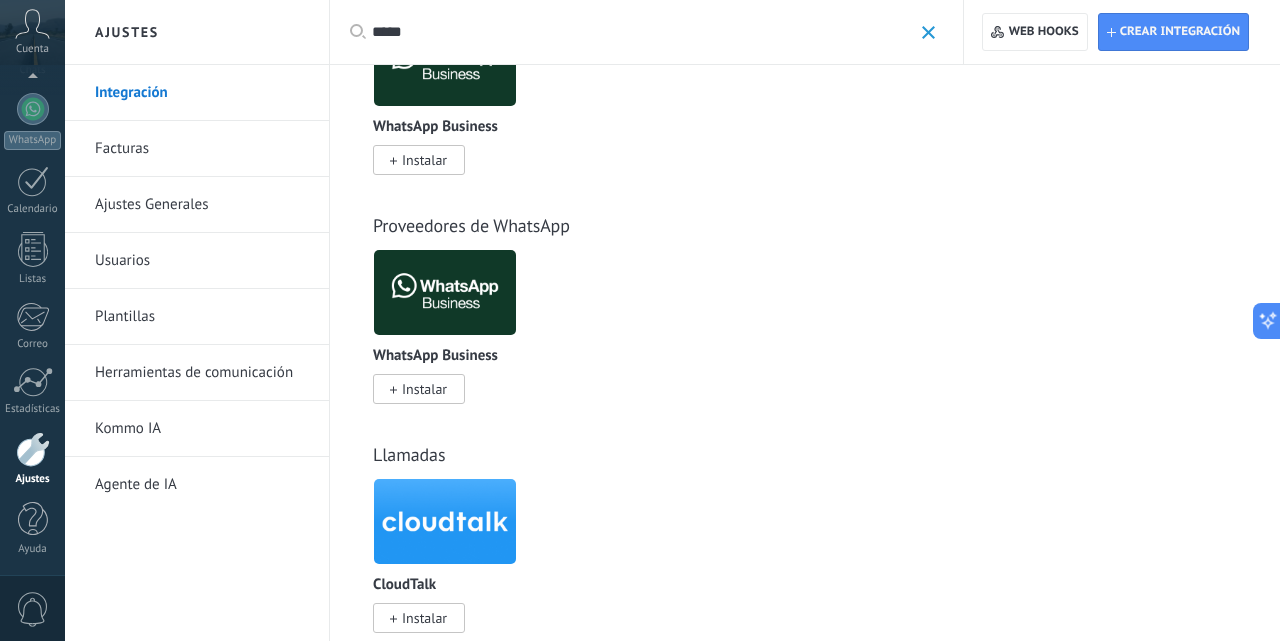 scroll, scrollTop: 0, scrollLeft: 0, axis: both 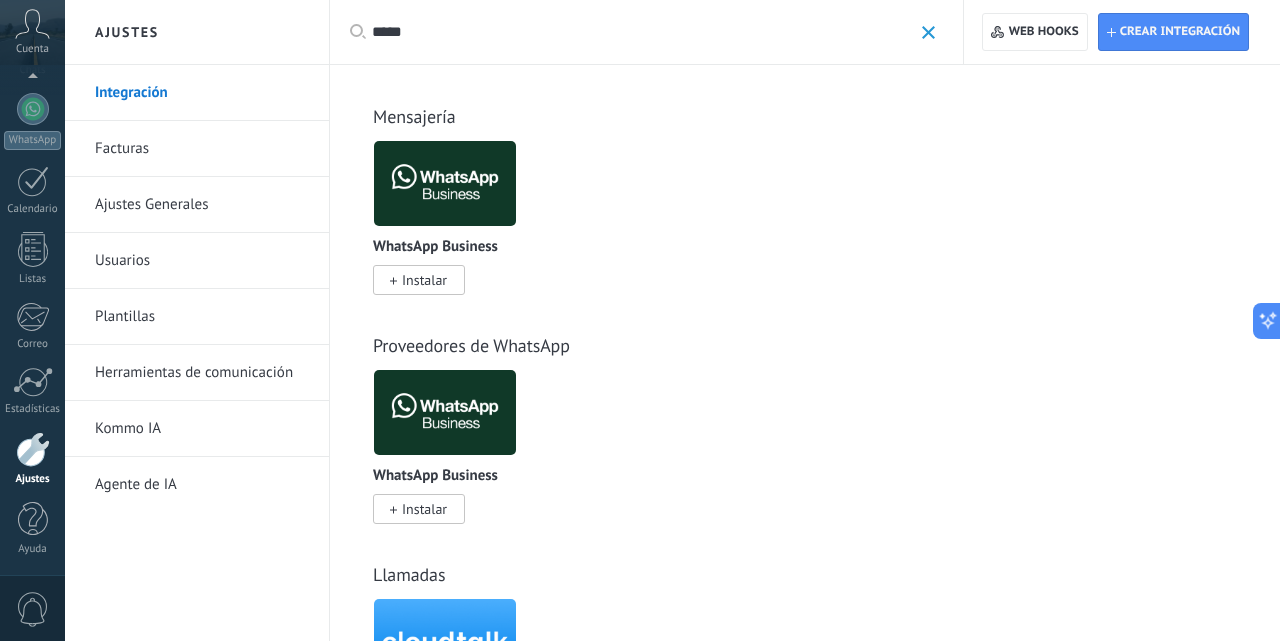 click on "*****" at bounding box center (642, 32) 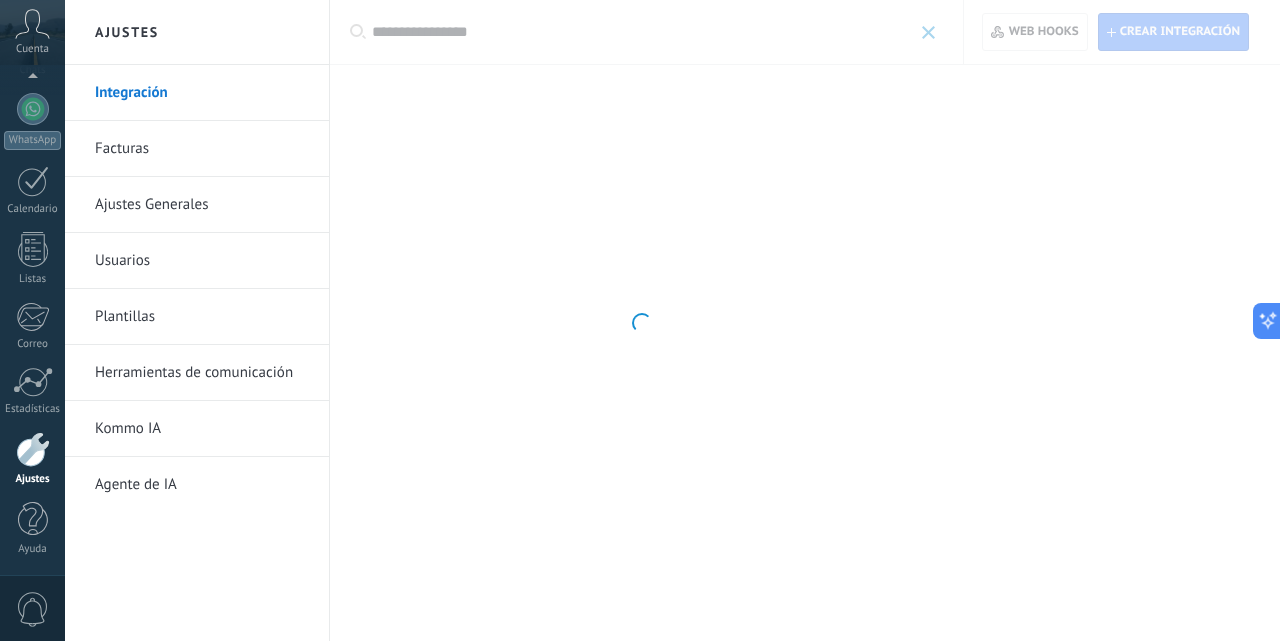 type on "**********" 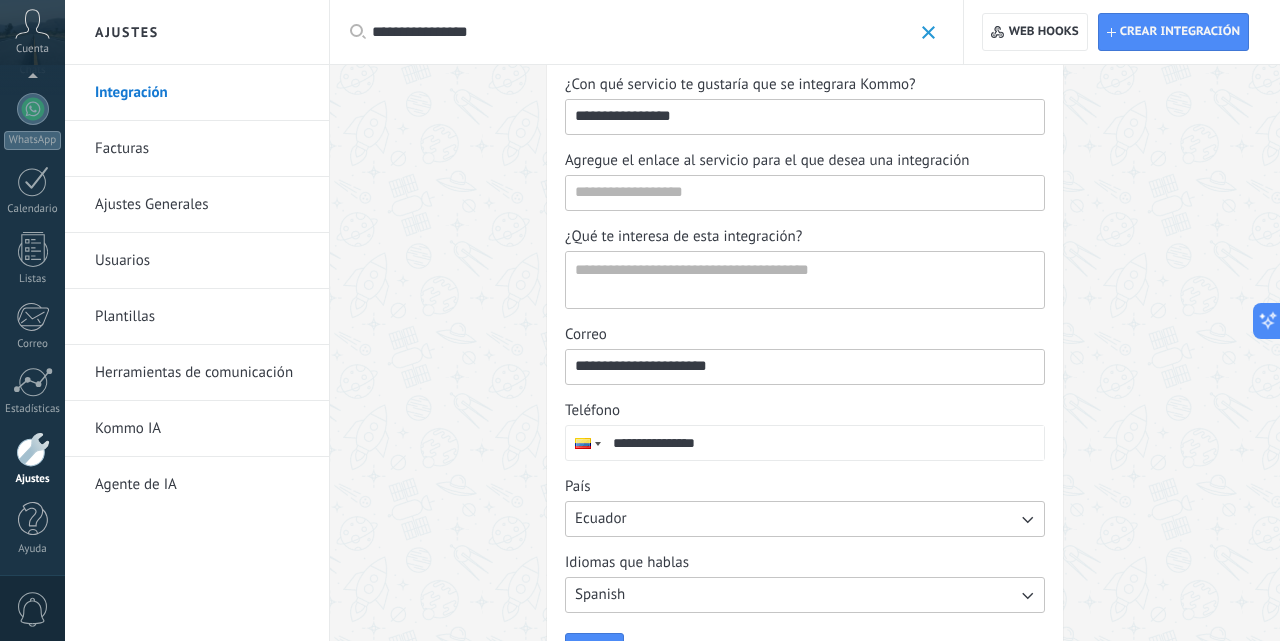 scroll, scrollTop: 0, scrollLeft: 0, axis: both 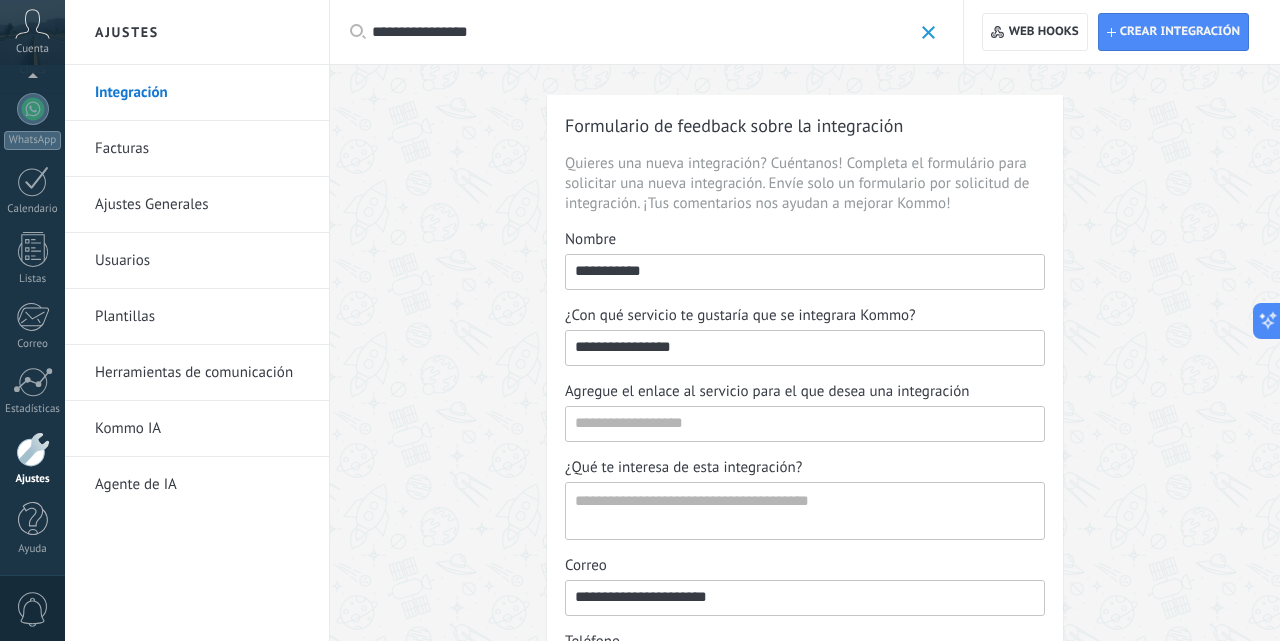 click at bounding box center (928, 32) 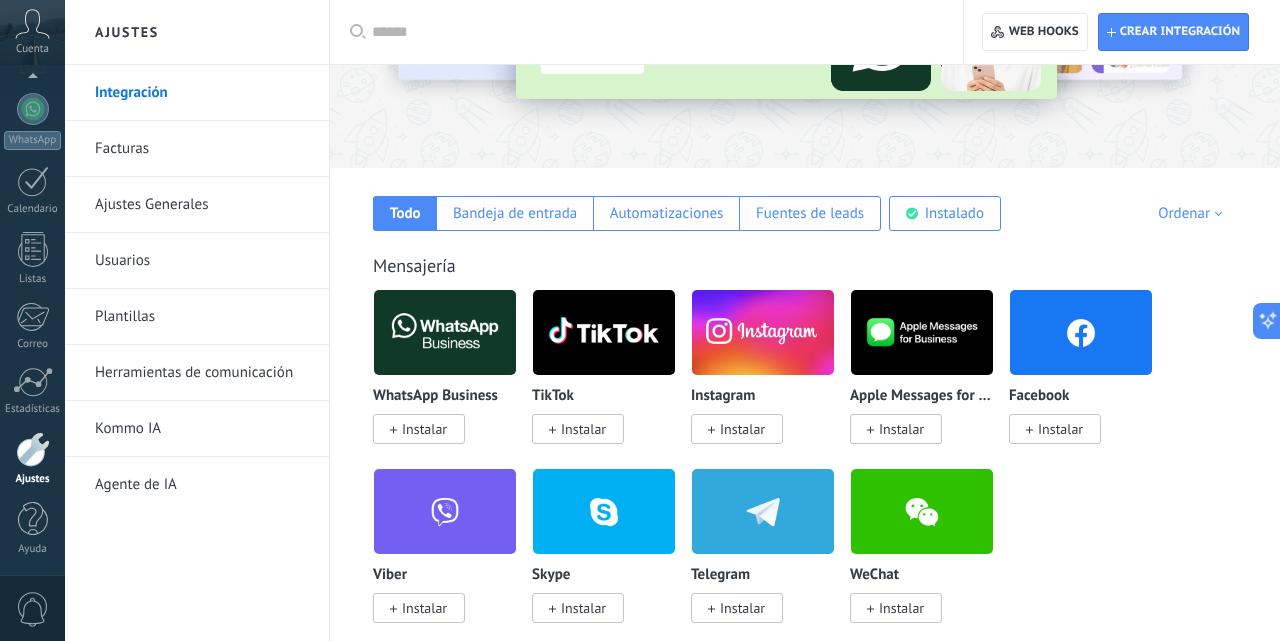 scroll, scrollTop: 0, scrollLeft: 0, axis: both 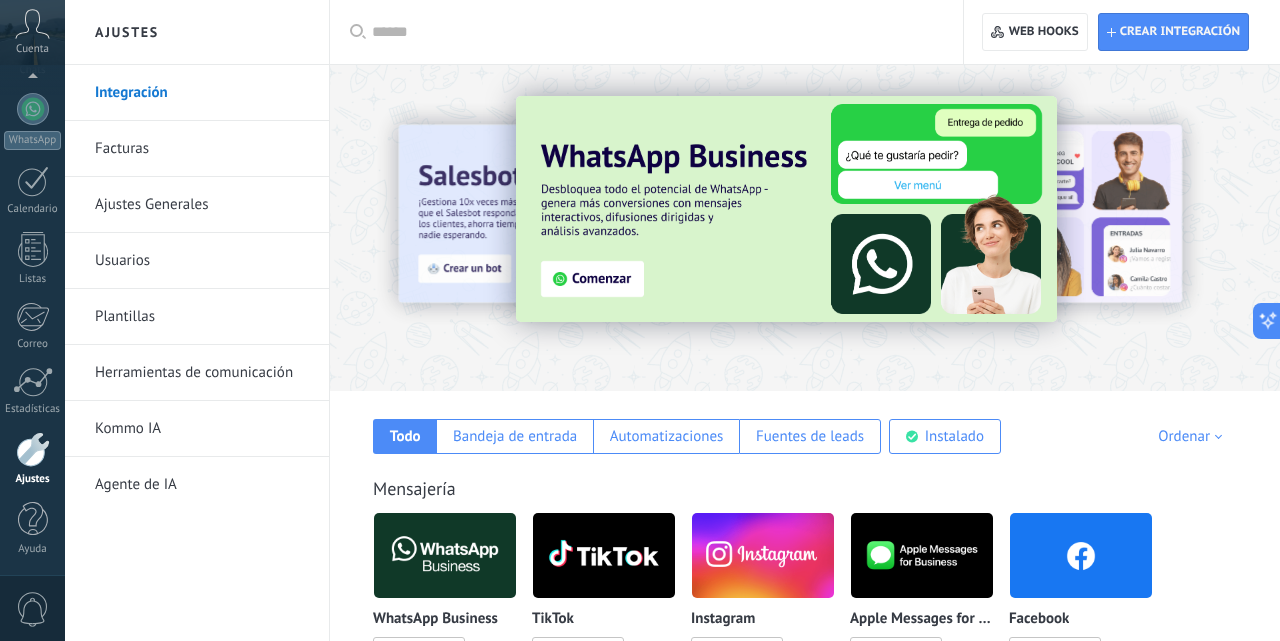 click at bounding box center [653, 32] 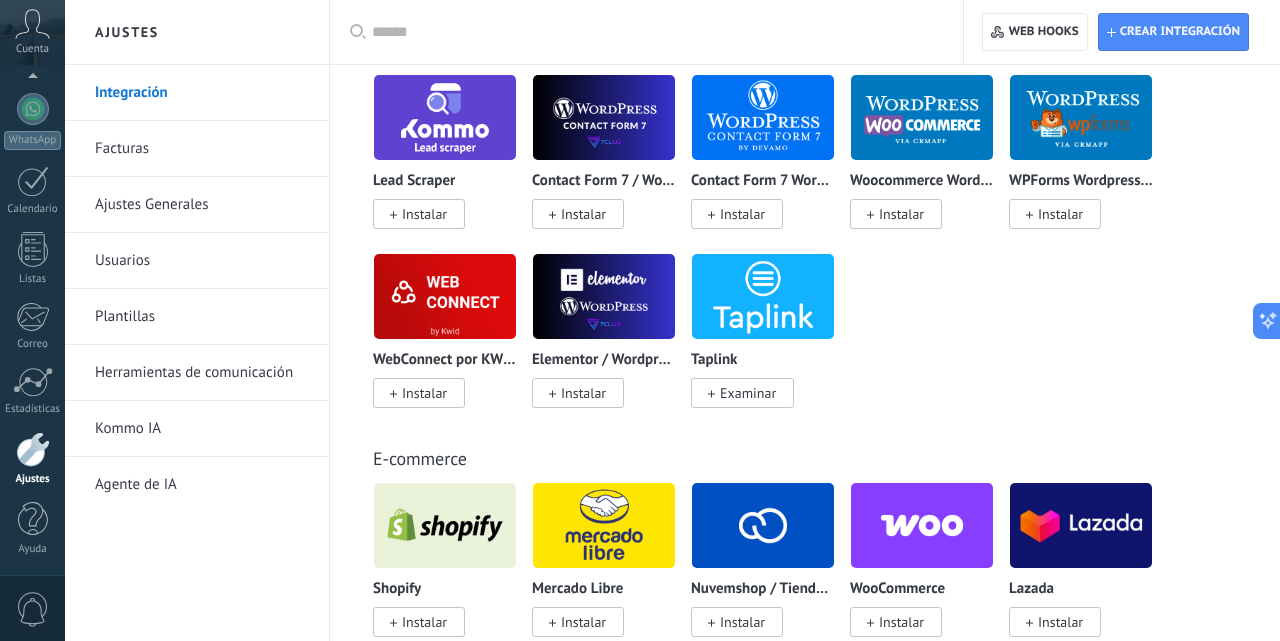 scroll, scrollTop: 1700, scrollLeft: 0, axis: vertical 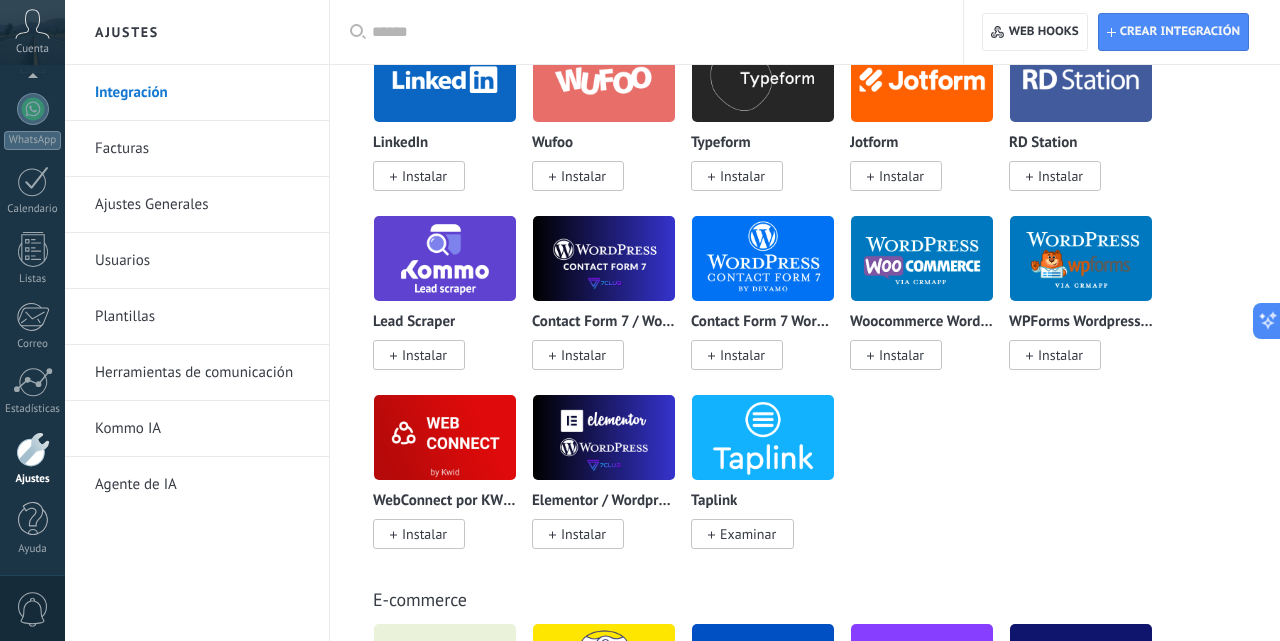 click at bounding box center (653, 32) 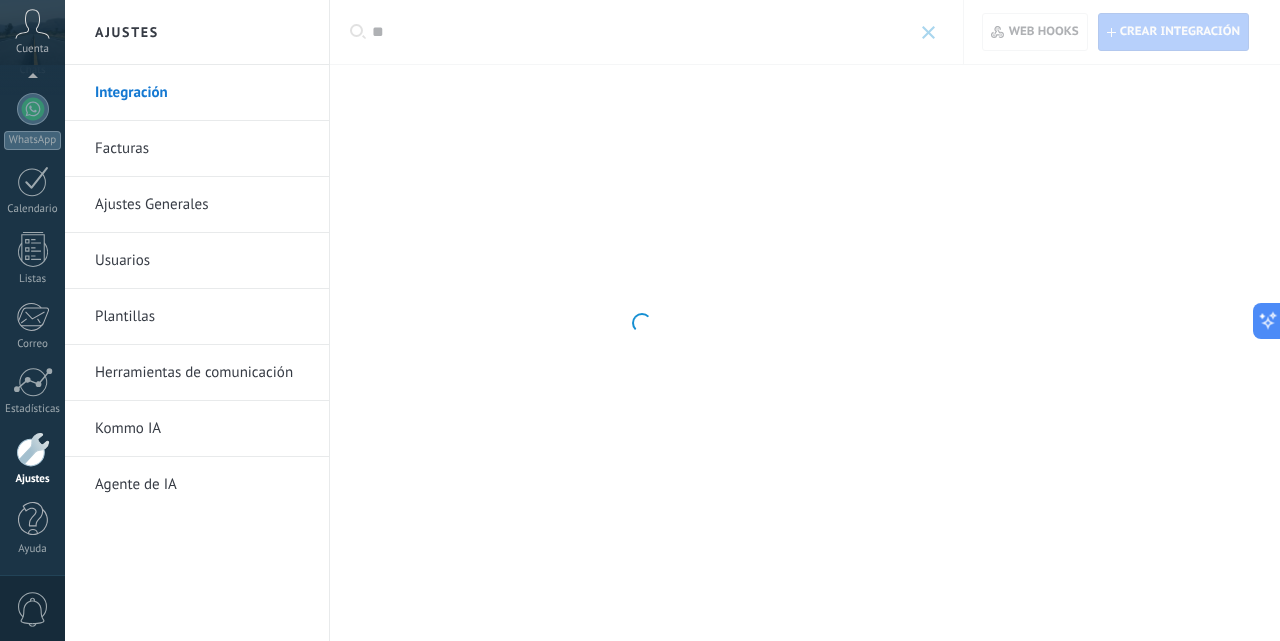 scroll, scrollTop: 0, scrollLeft: 0, axis: both 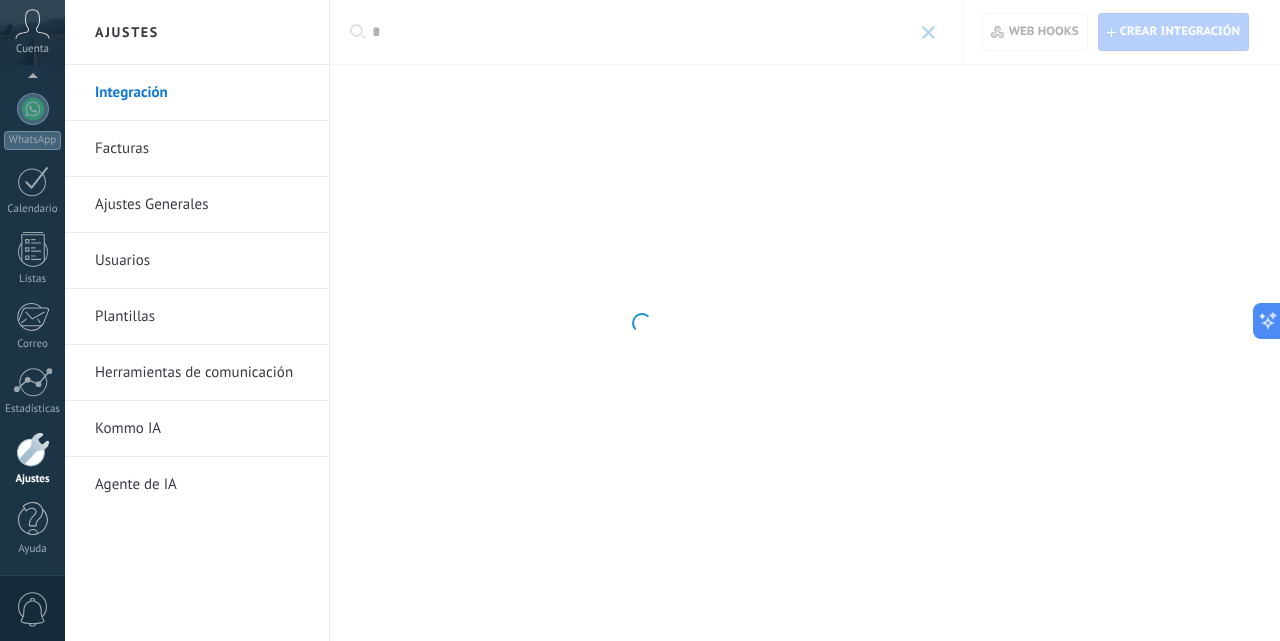 type 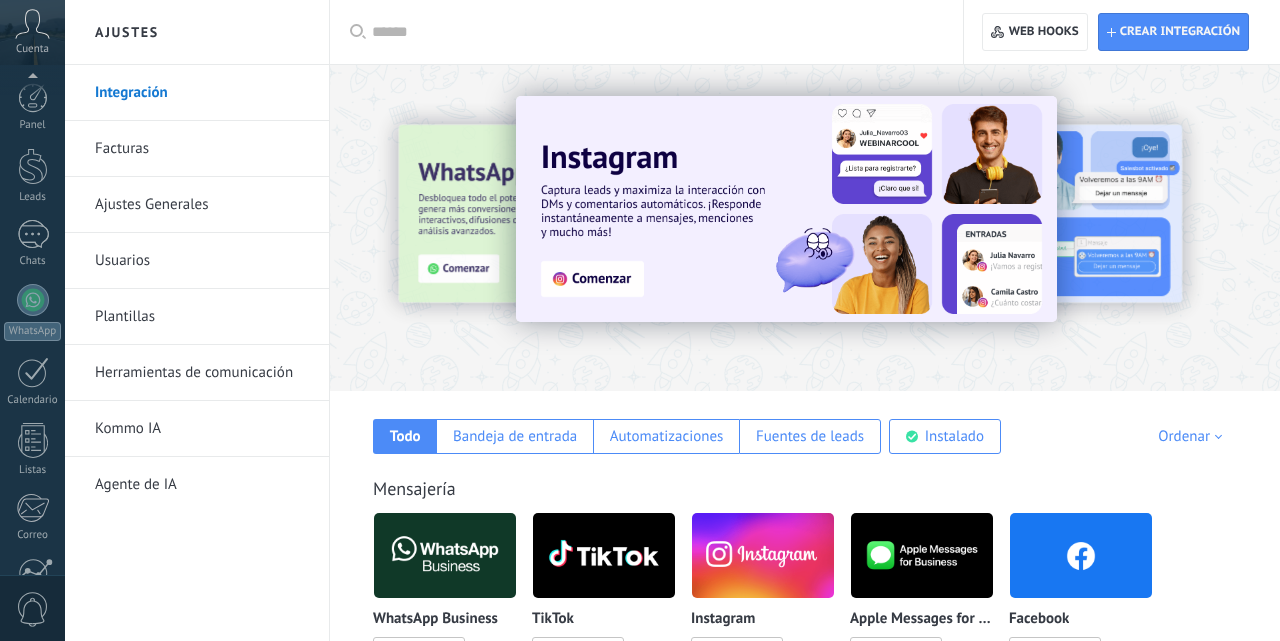 scroll, scrollTop: 242, scrollLeft: 0, axis: vertical 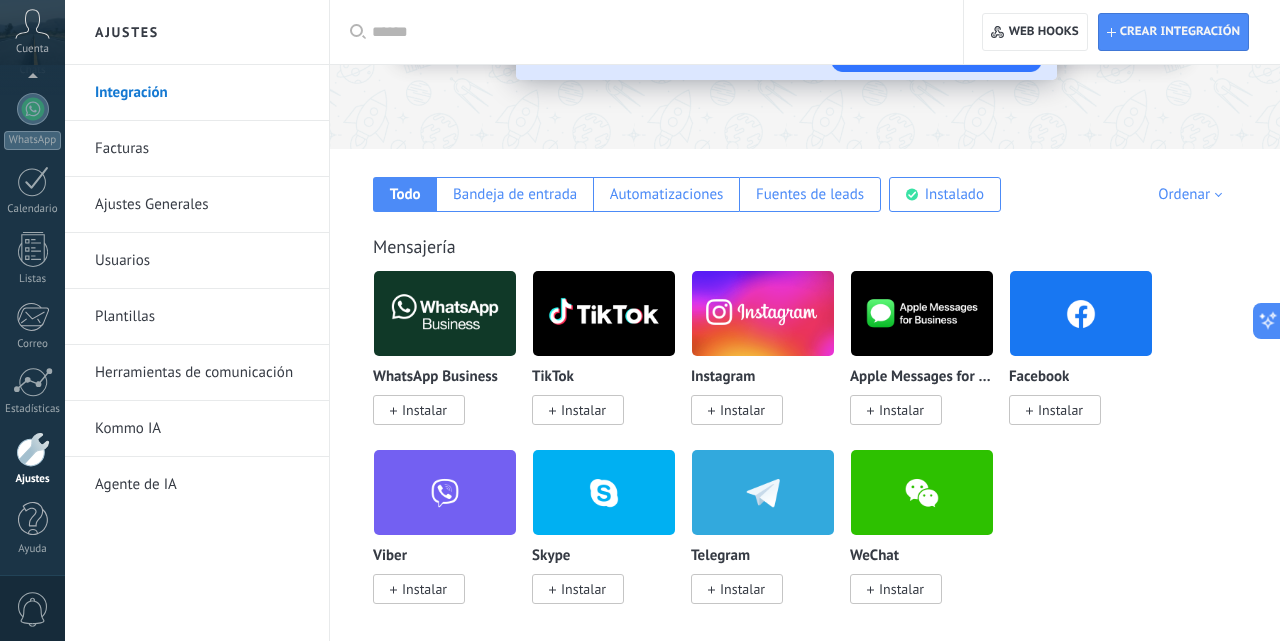 click on "Instalar" at bounding box center (424, 410) 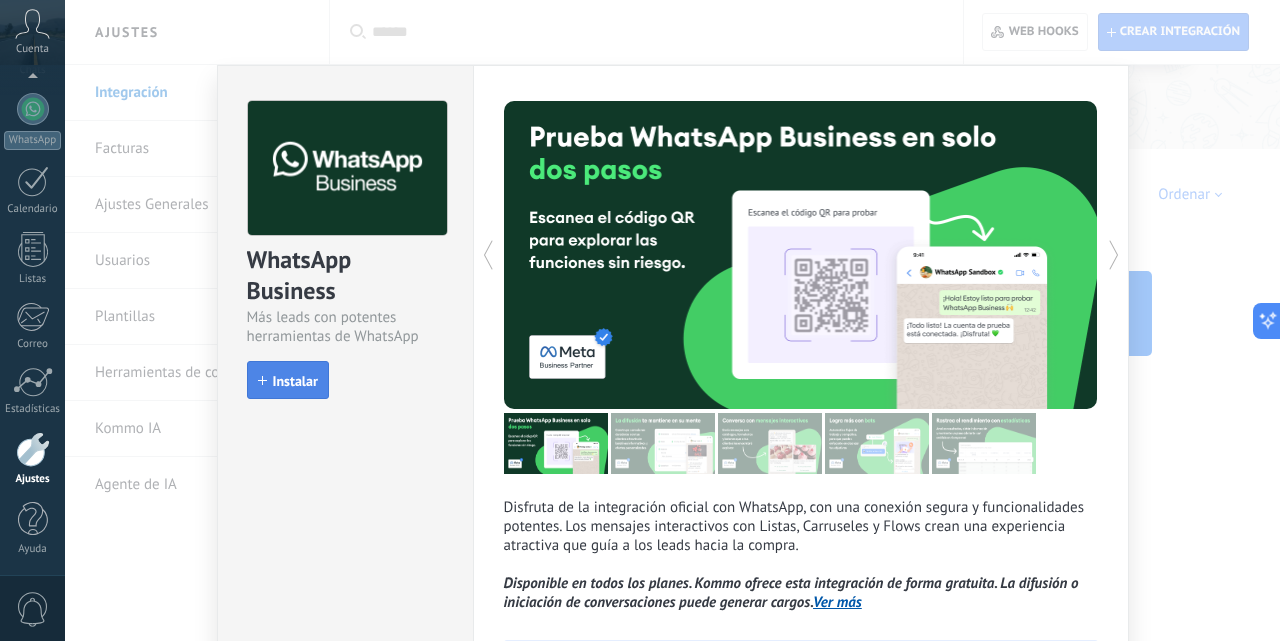 click on "Instalar" at bounding box center [288, 380] 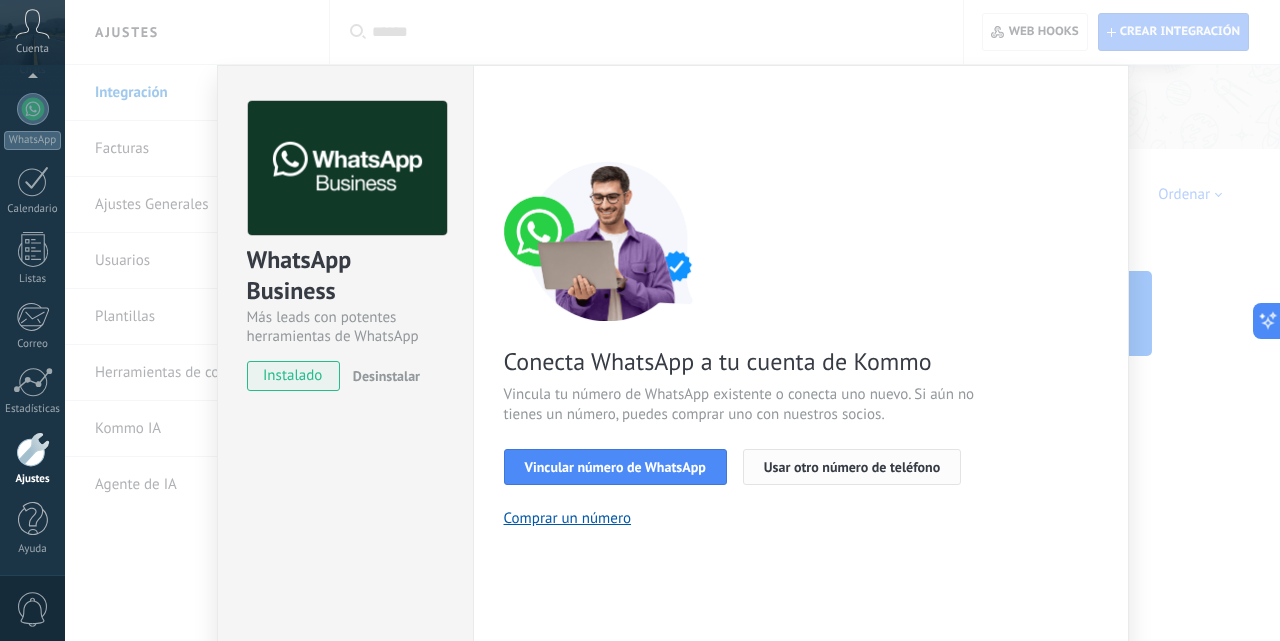 click on "Usar otro número de teléfono" at bounding box center (852, 467) 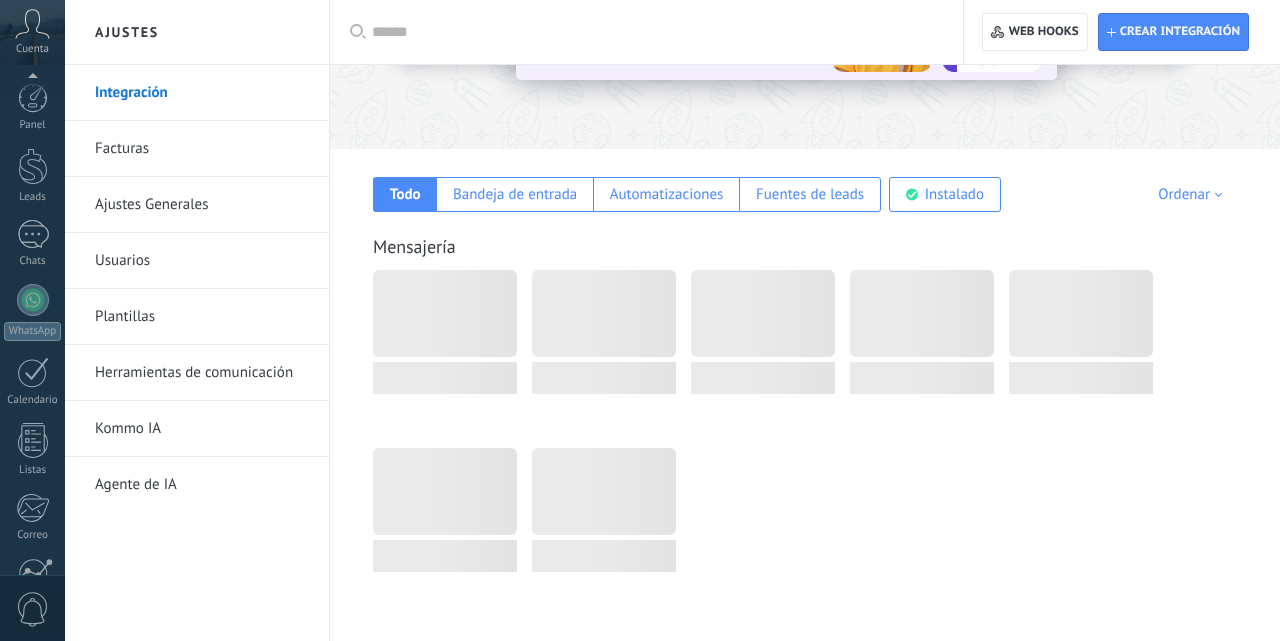 scroll, scrollTop: 242, scrollLeft: 0, axis: vertical 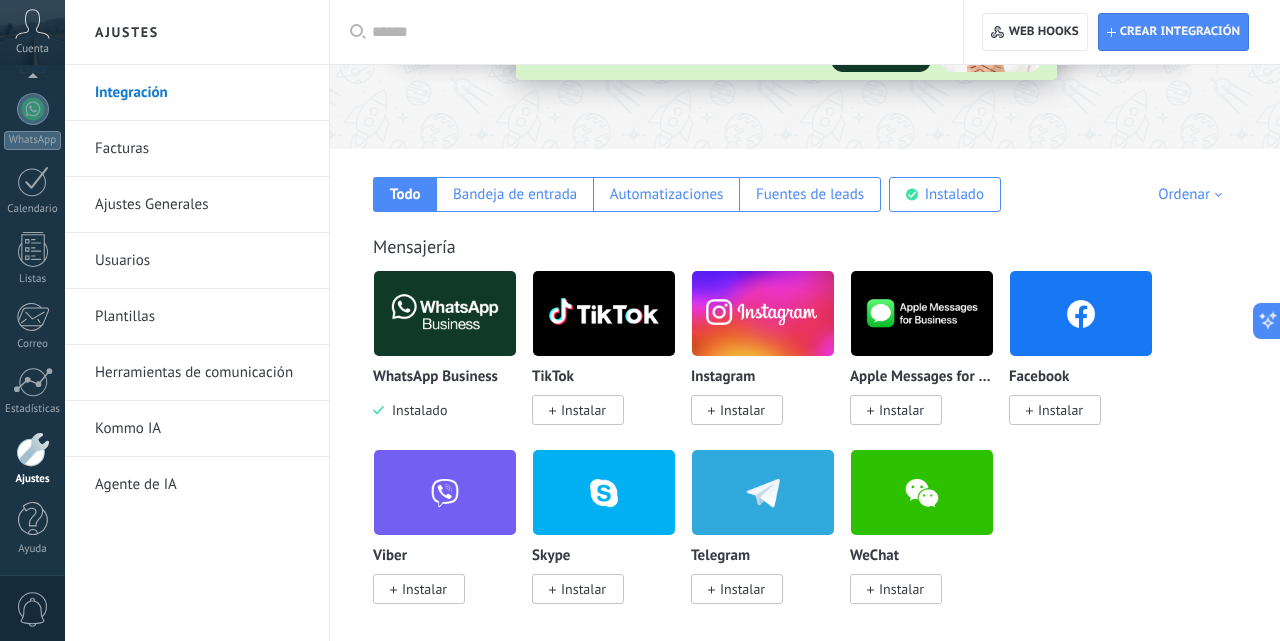 click at bounding box center (445, 313) 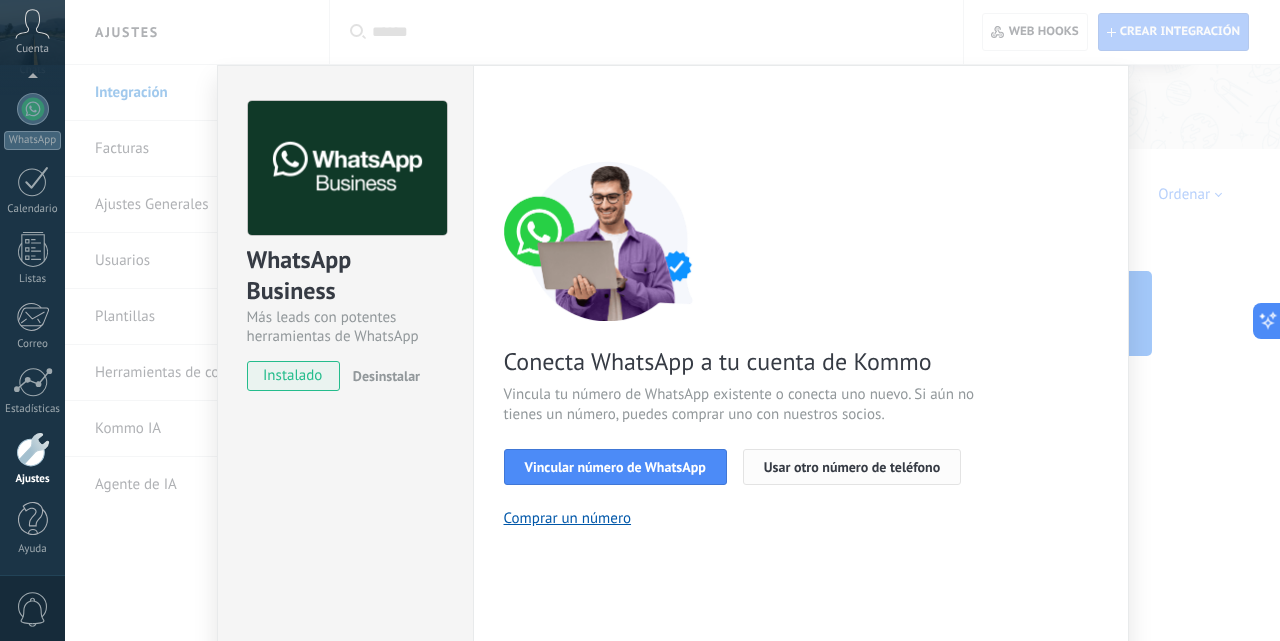 click on "Usar otro número de teléfono" at bounding box center [852, 467] 